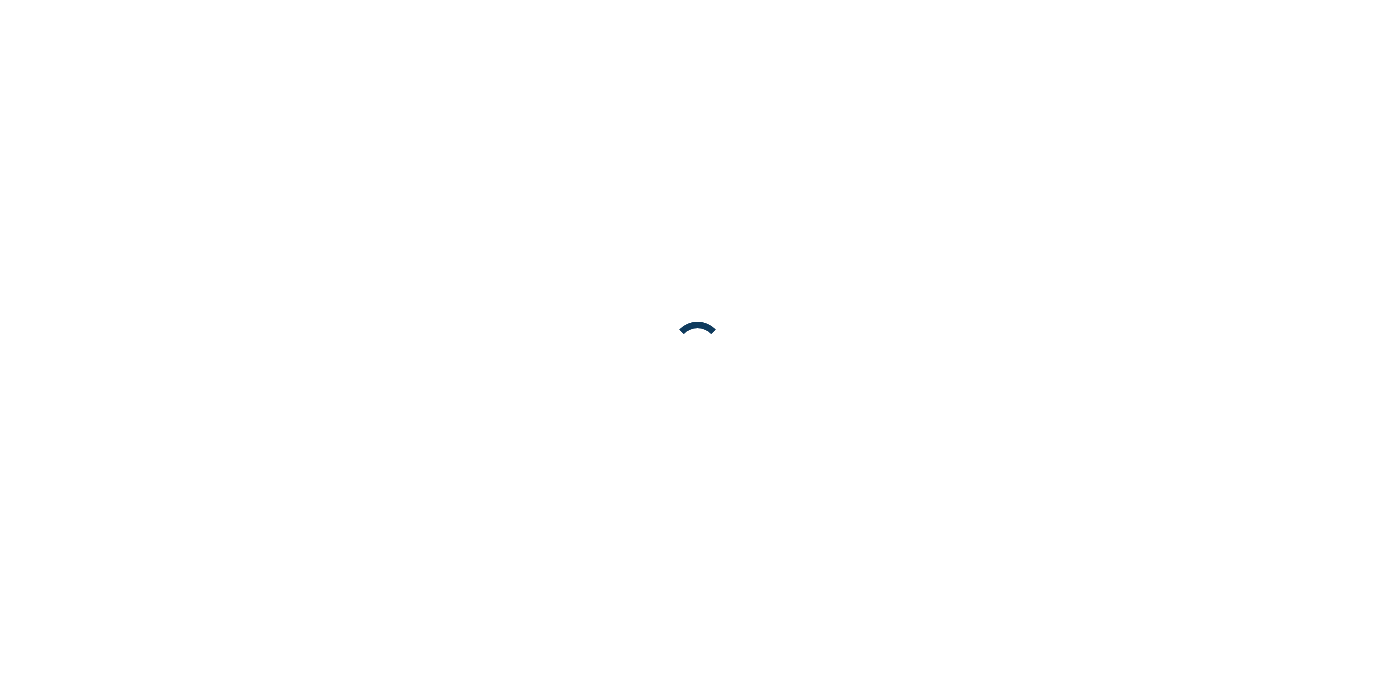 scroll, scrollTop: 0, scrollLeft: 0, axis: both 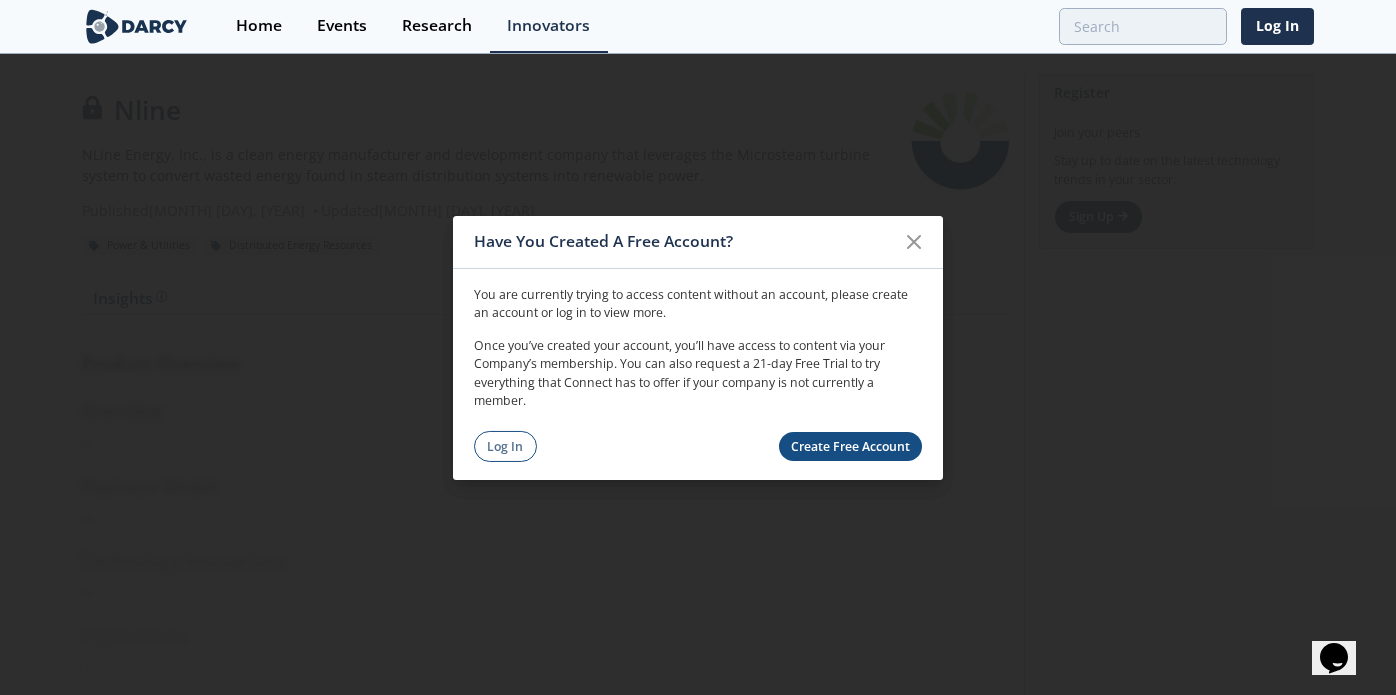 click on "Create Free Account" at bounding box center [851, 446] 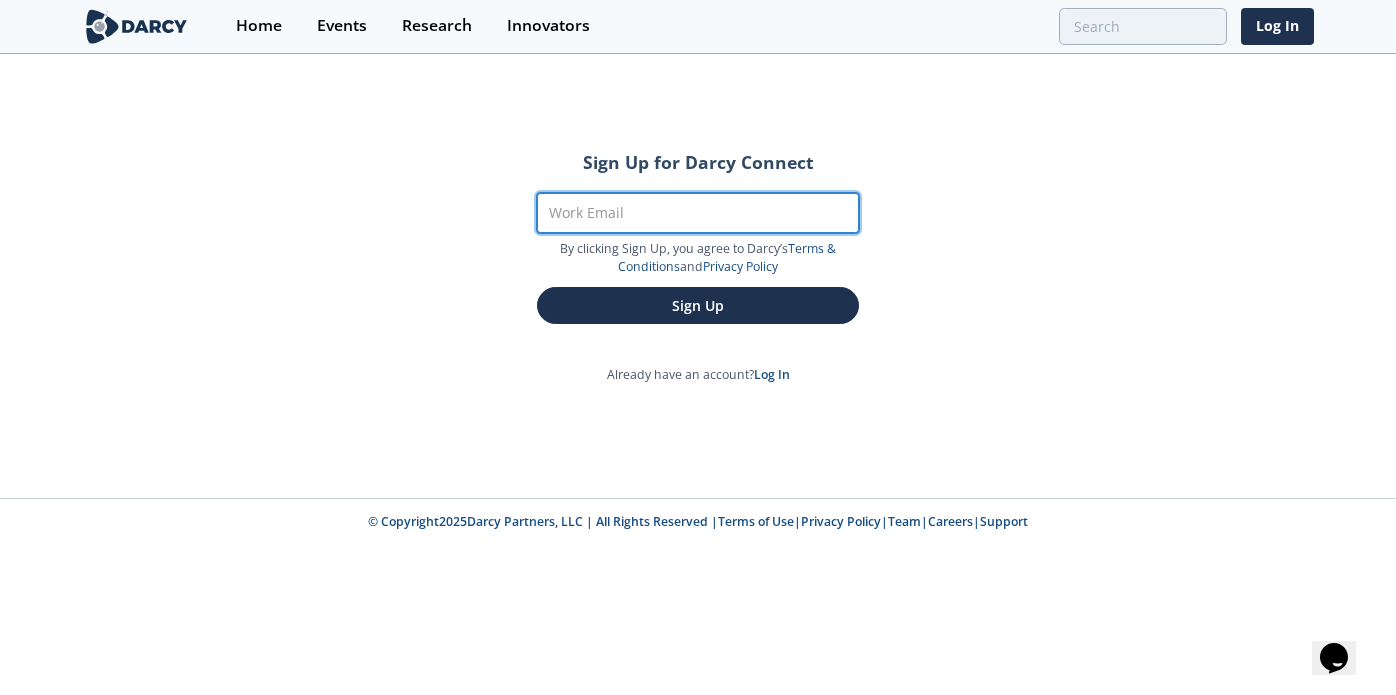 click on "Work Email" at bounding box center [698, 213] 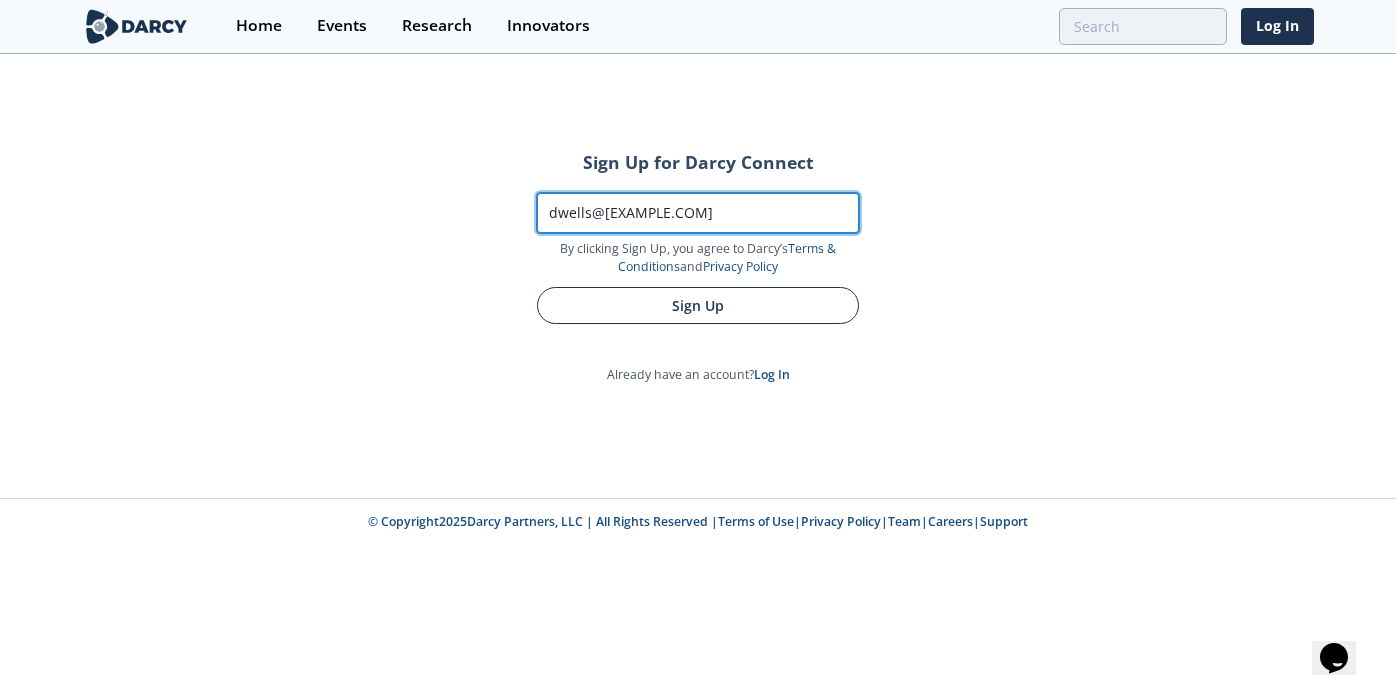 type on "dwells@[EXAMPLE.COM]" 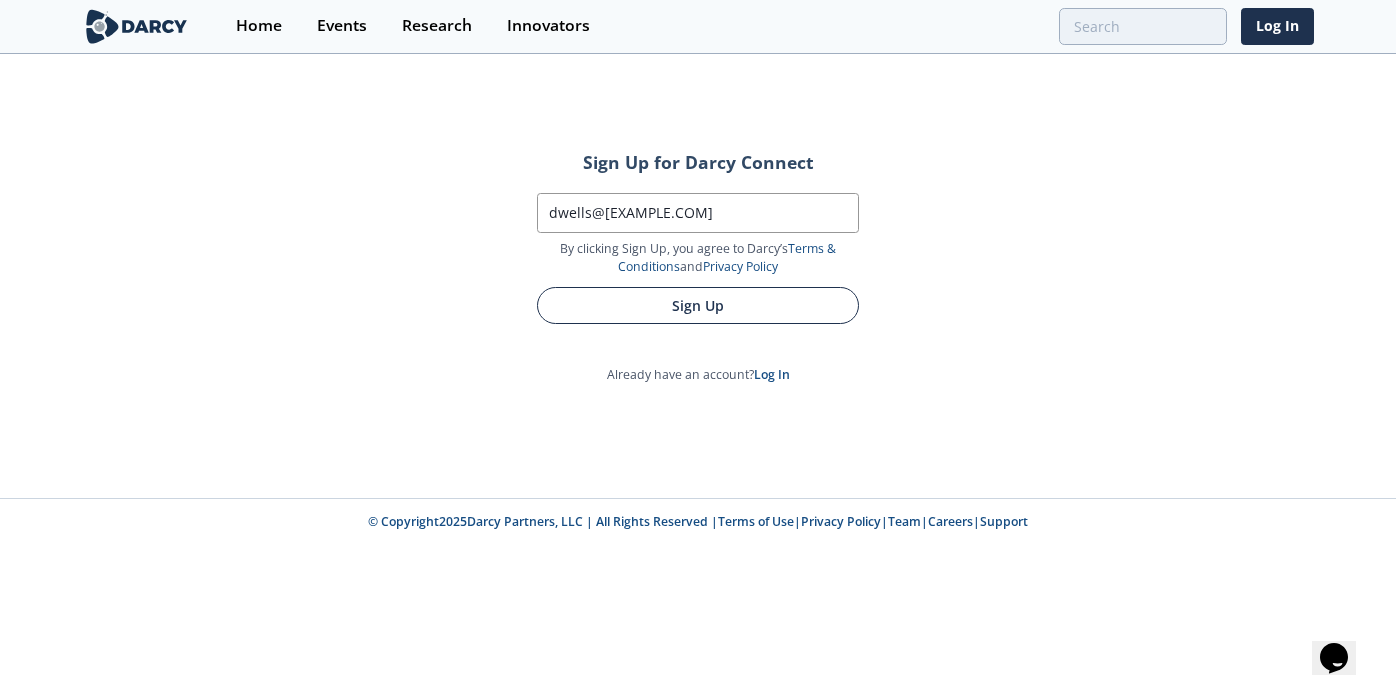 click on "Sign Up" at bounding box center [698, 305] 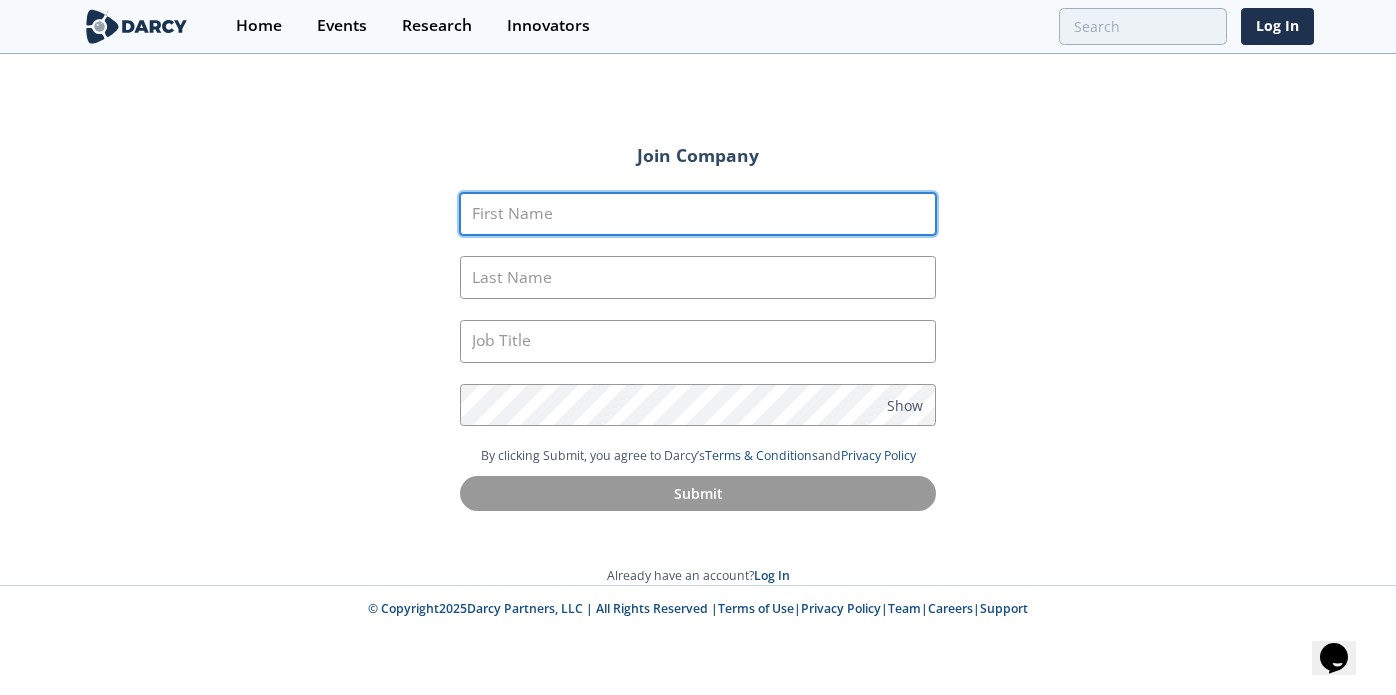 click on "First Name" at bounding box center [698, 214] 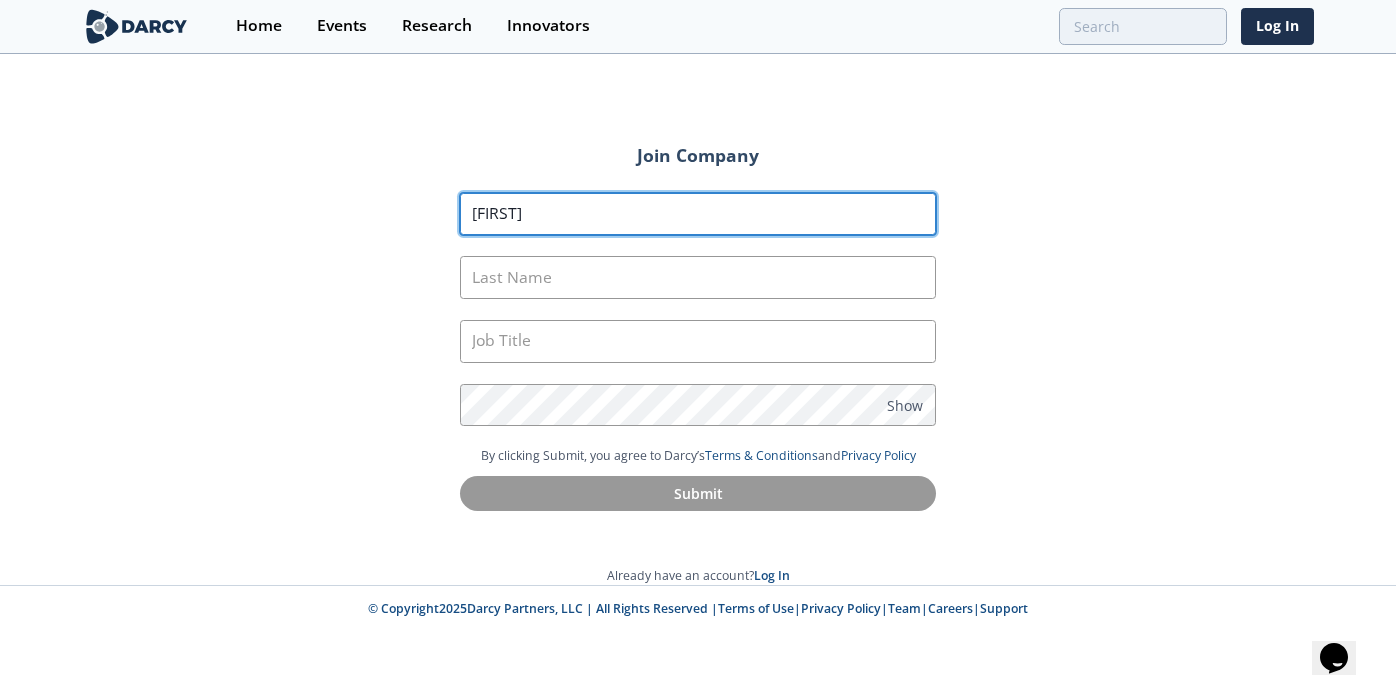 type on "[FIRST]" 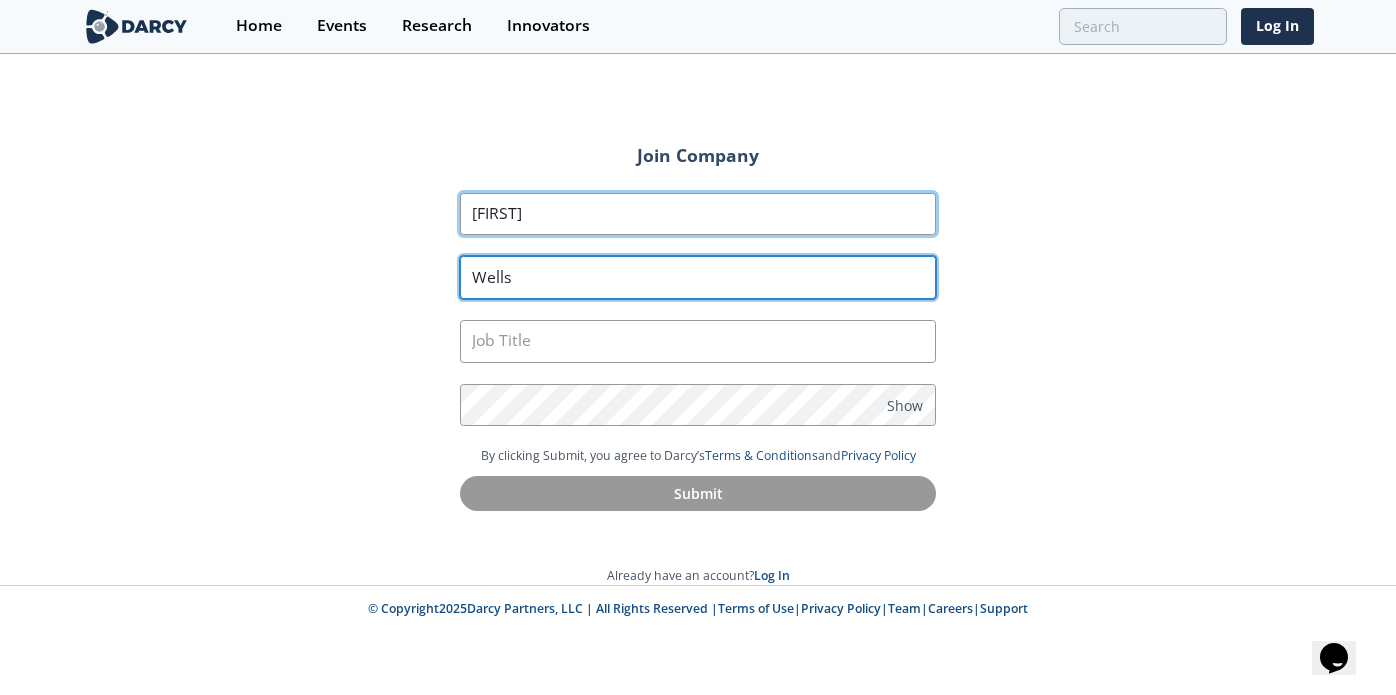 type on "Wells" 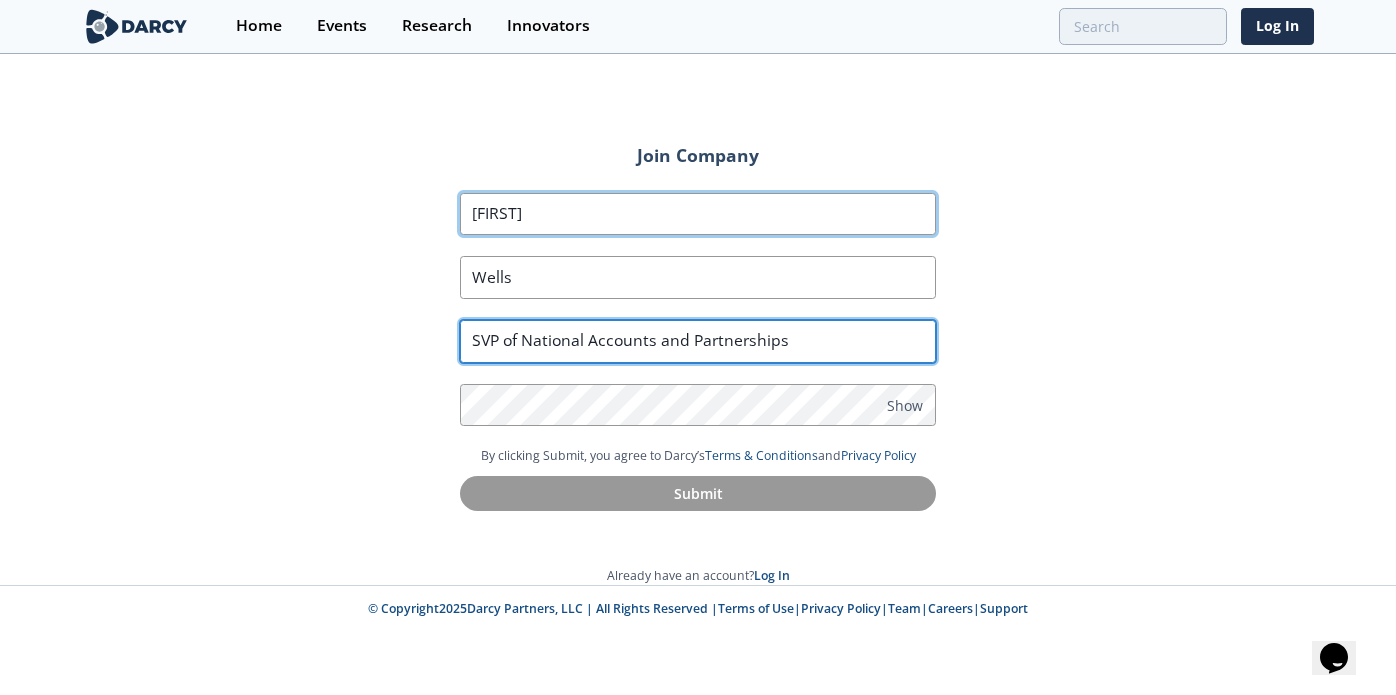 type on "SVP of National Accounts and Partnerships" 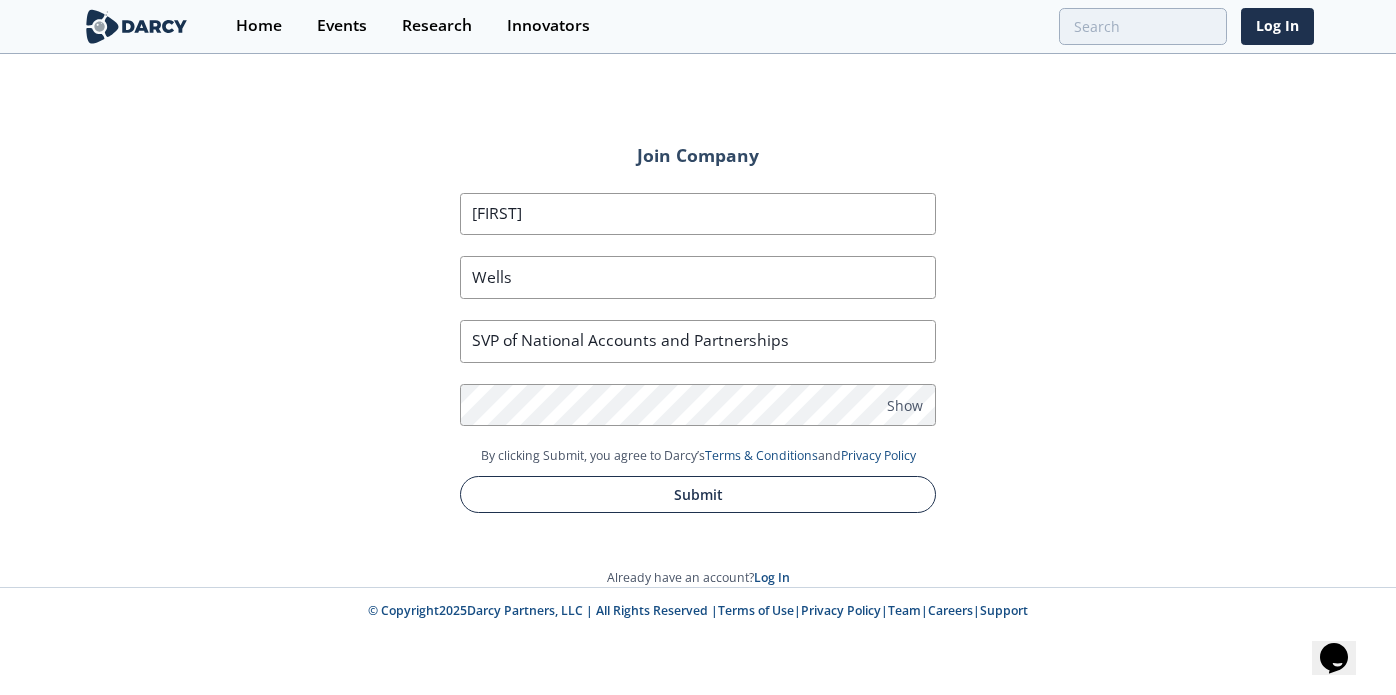 click on "Submit" at bounding box center (698, 494) 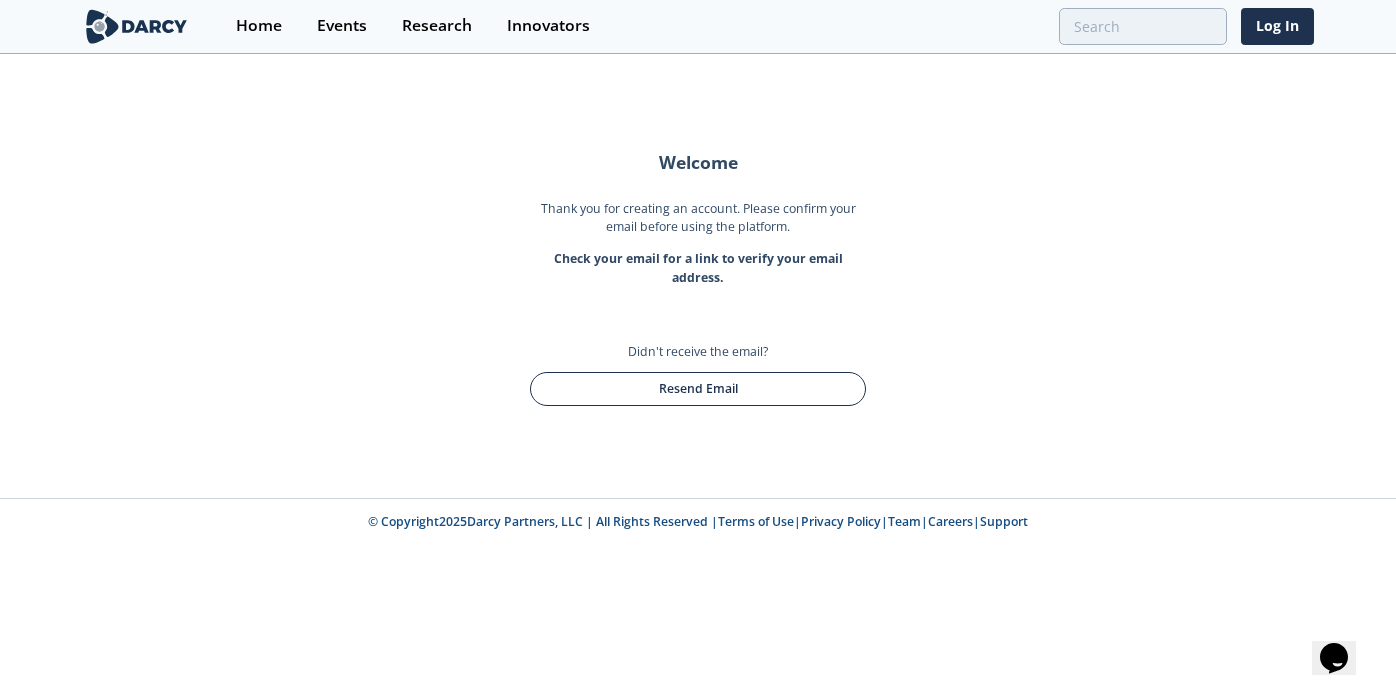 click on "Resend Email" at bounding box center (698, 389) 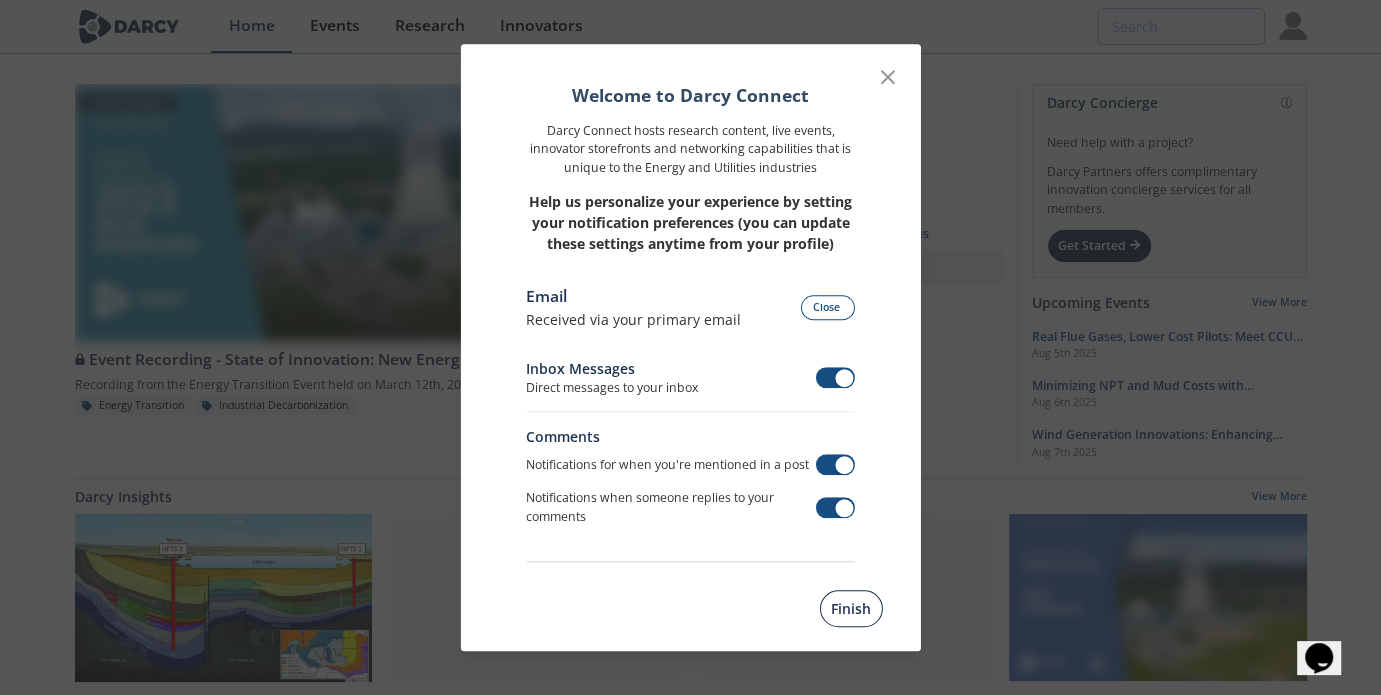 click on "Finish" at bounding box center (851, 608) 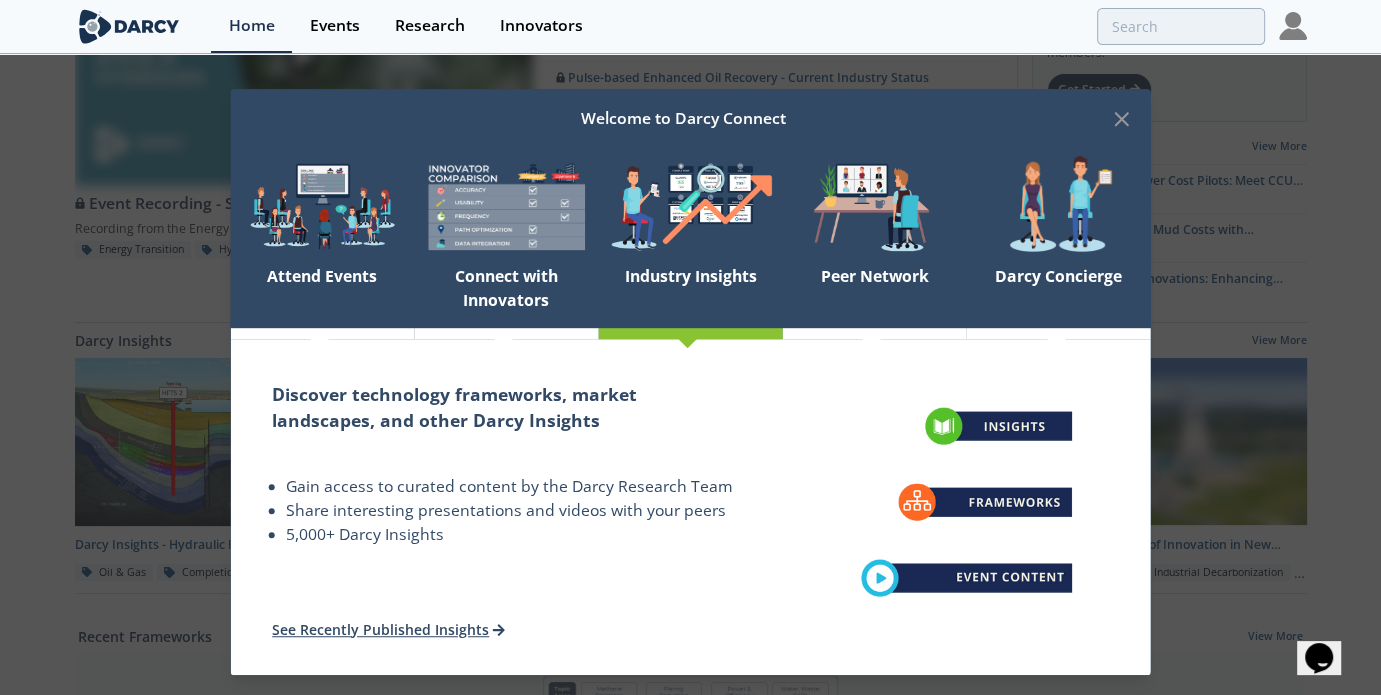 scroll, scrollTop: 0, scrollLeft: 0, axis: both 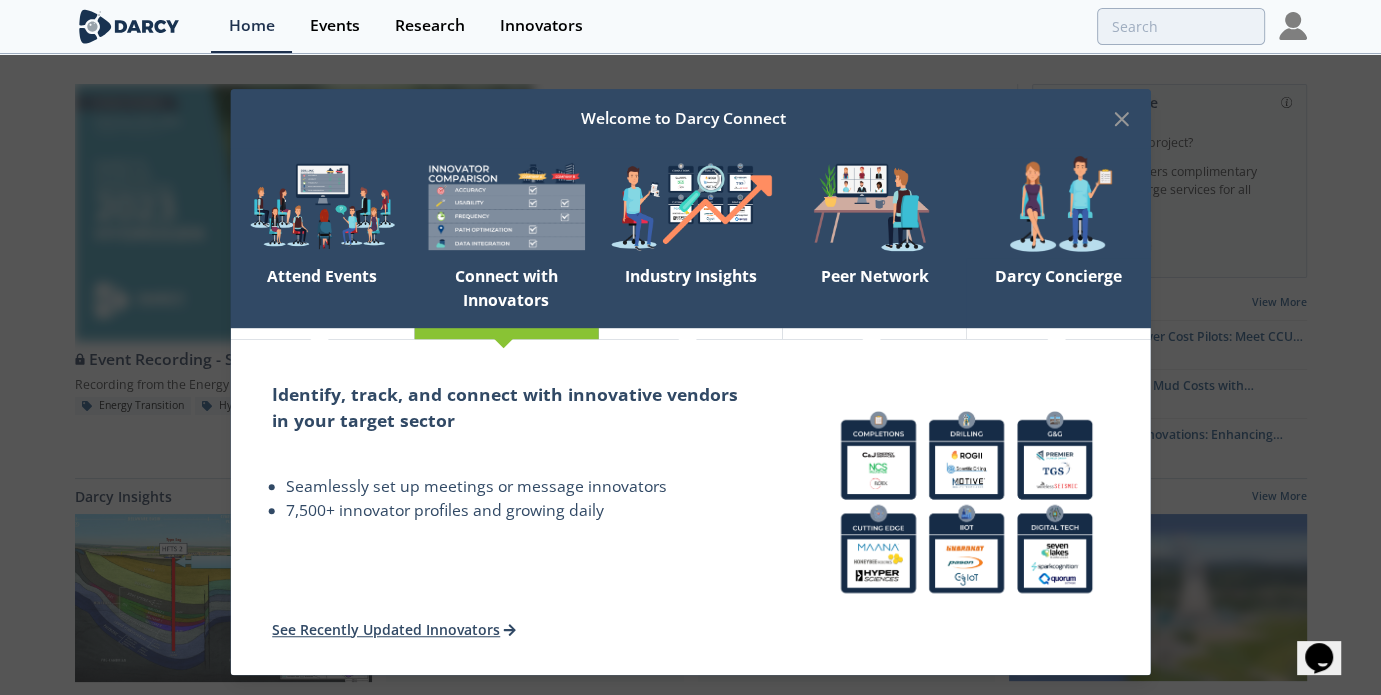 click on "Connect with Innovators" at bounding box center [506, 294] 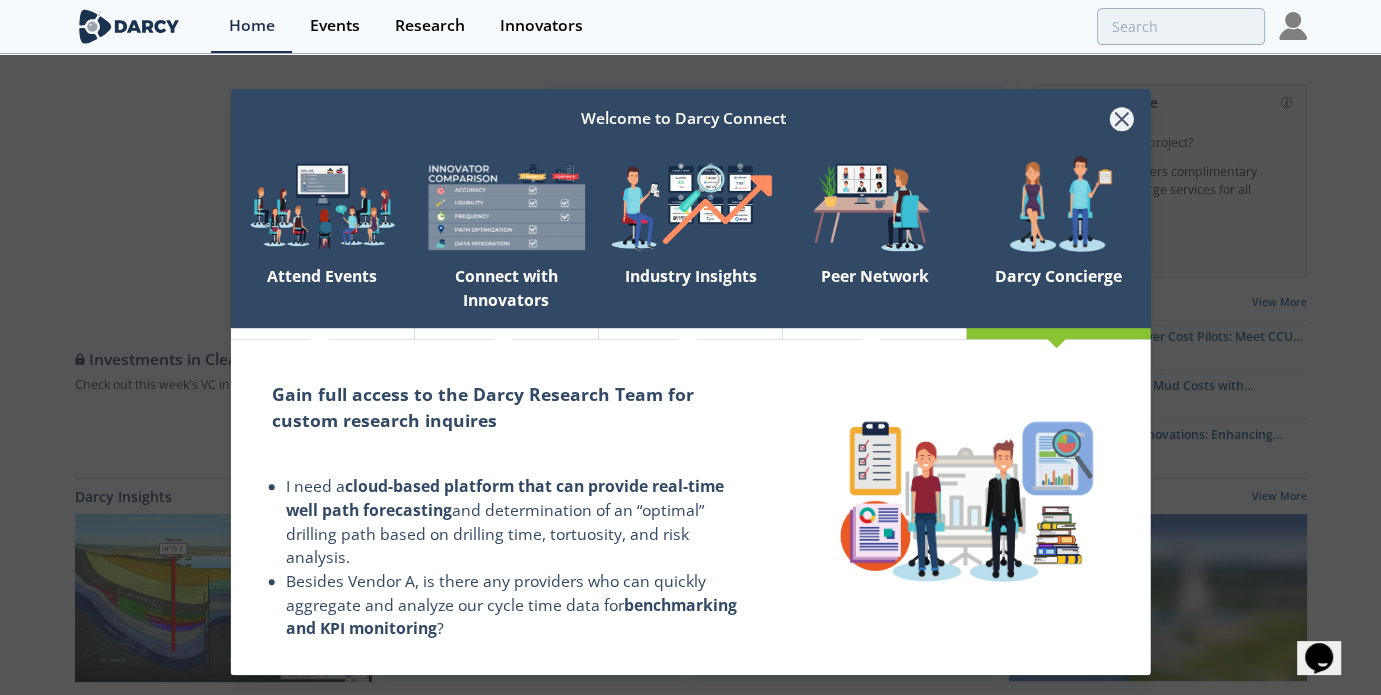 click 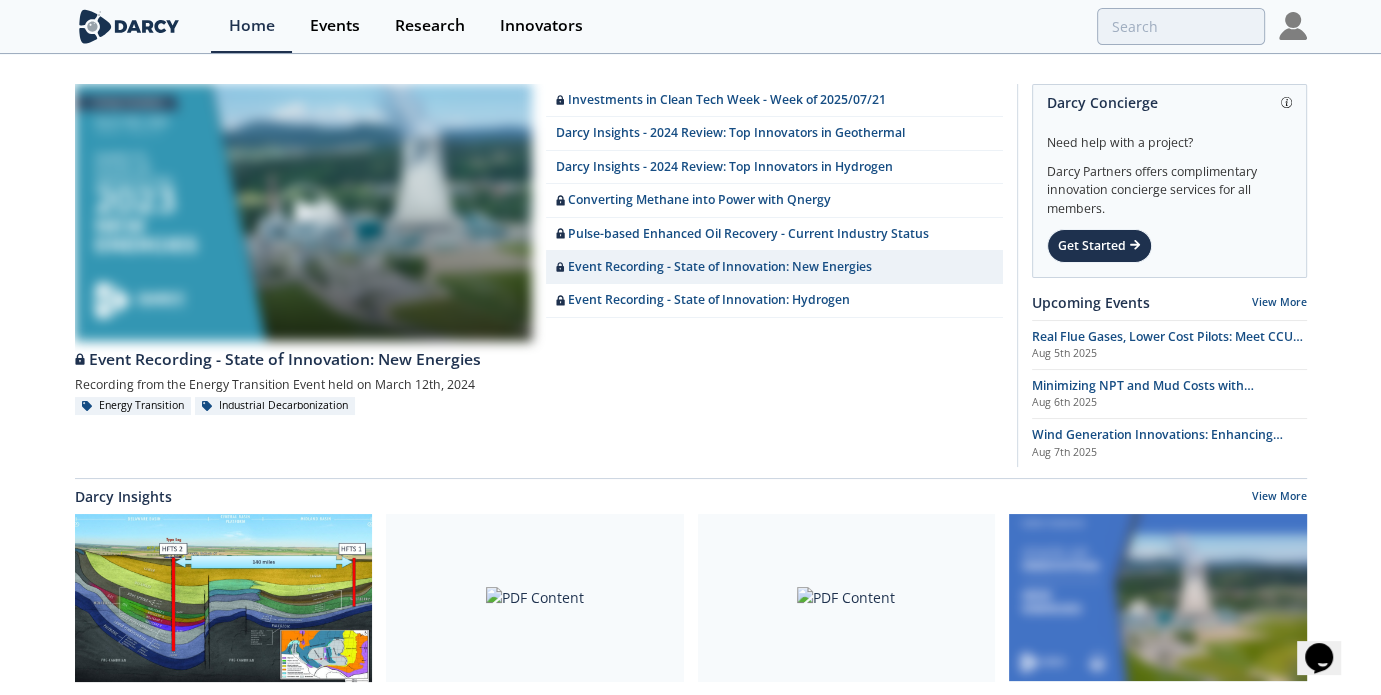 click on "Investments in Clean Tech Week - Week of [YEAR]/[MONTH]/[DAY]
Darcy Insights - [YEAR] Review: Top Innovators in Geothermal
Darcy Insights - [YEAR] Review: Top Innovators in Hydrogen
Converting Methane into Power with Qnergy
Pulse-based Enhanced Oil Recovery - Current Industry Status
Event Recording - State of Innovation: New Energies" at bounding box center (690, 765) 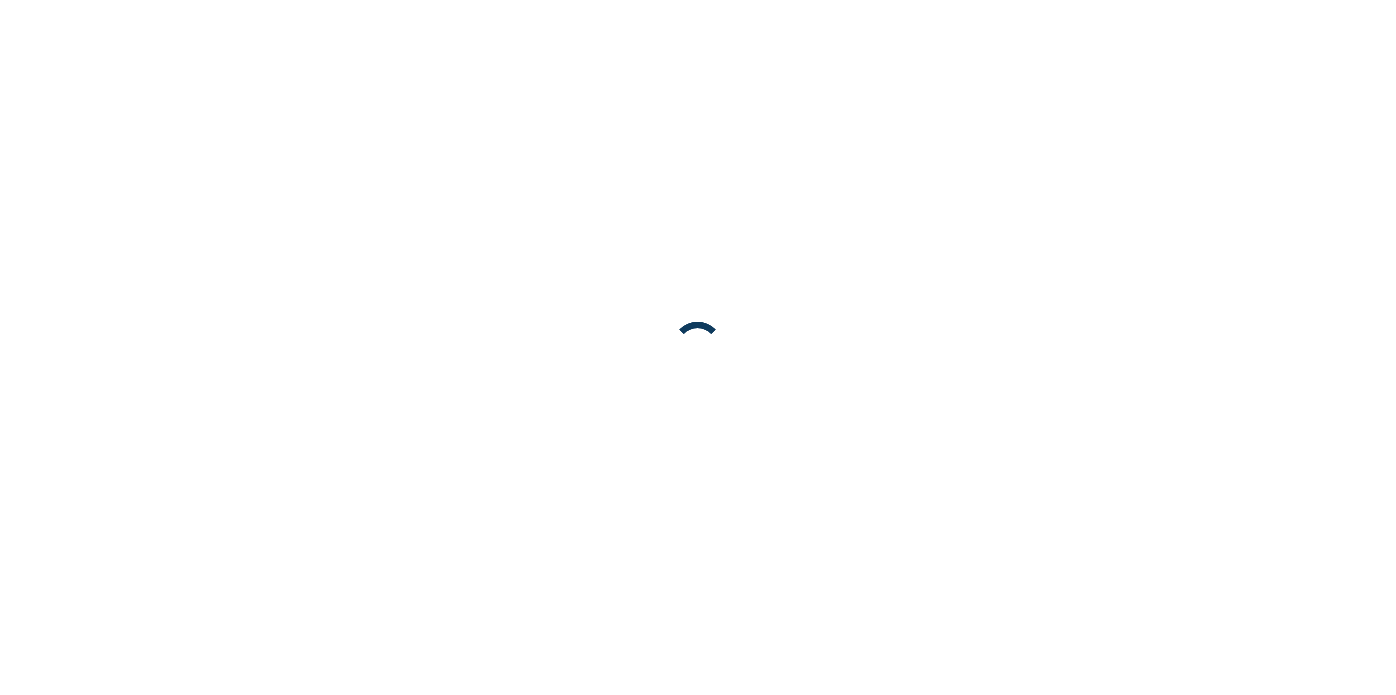 scroll, scrollTop: 0, scrollLeft: 0, axis: both 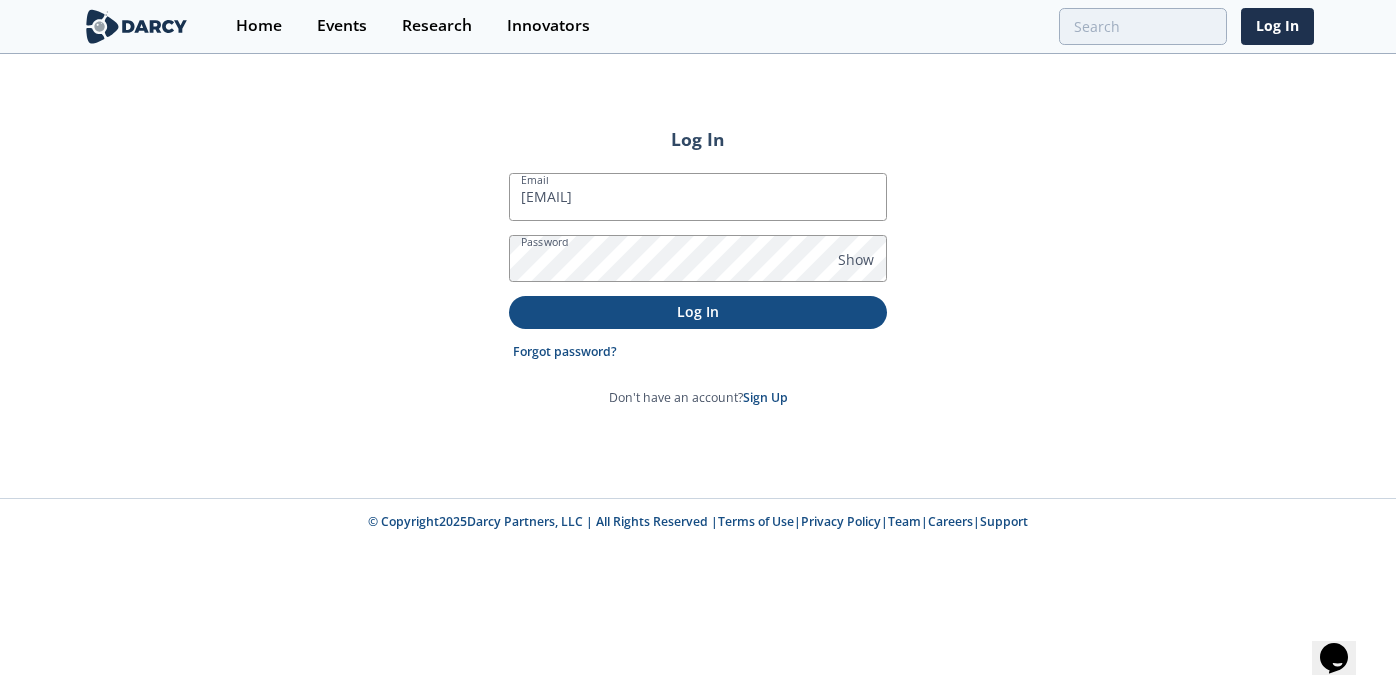 click on "Log In" at bounding box center [698, 312] 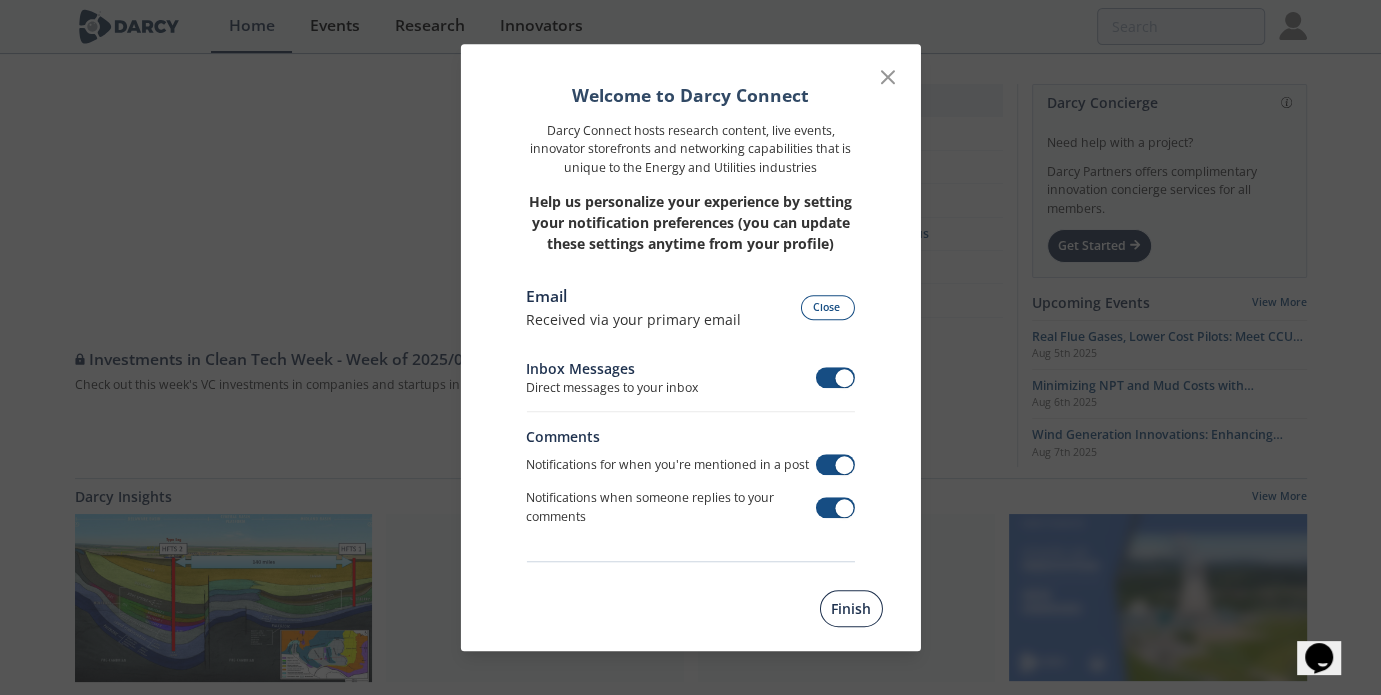 click on "Finish" at bounding box center (851, 608) 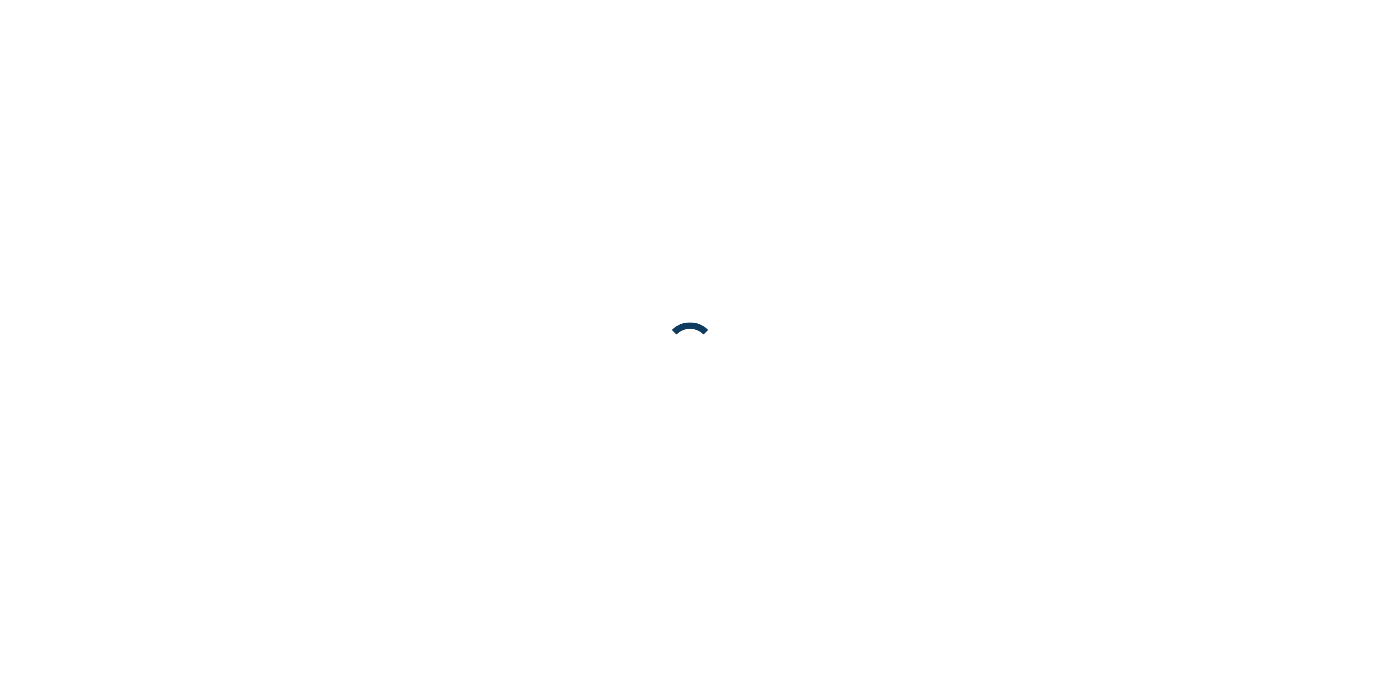scroll, scrollTop: 0, scrollLeft: 0, axis: both 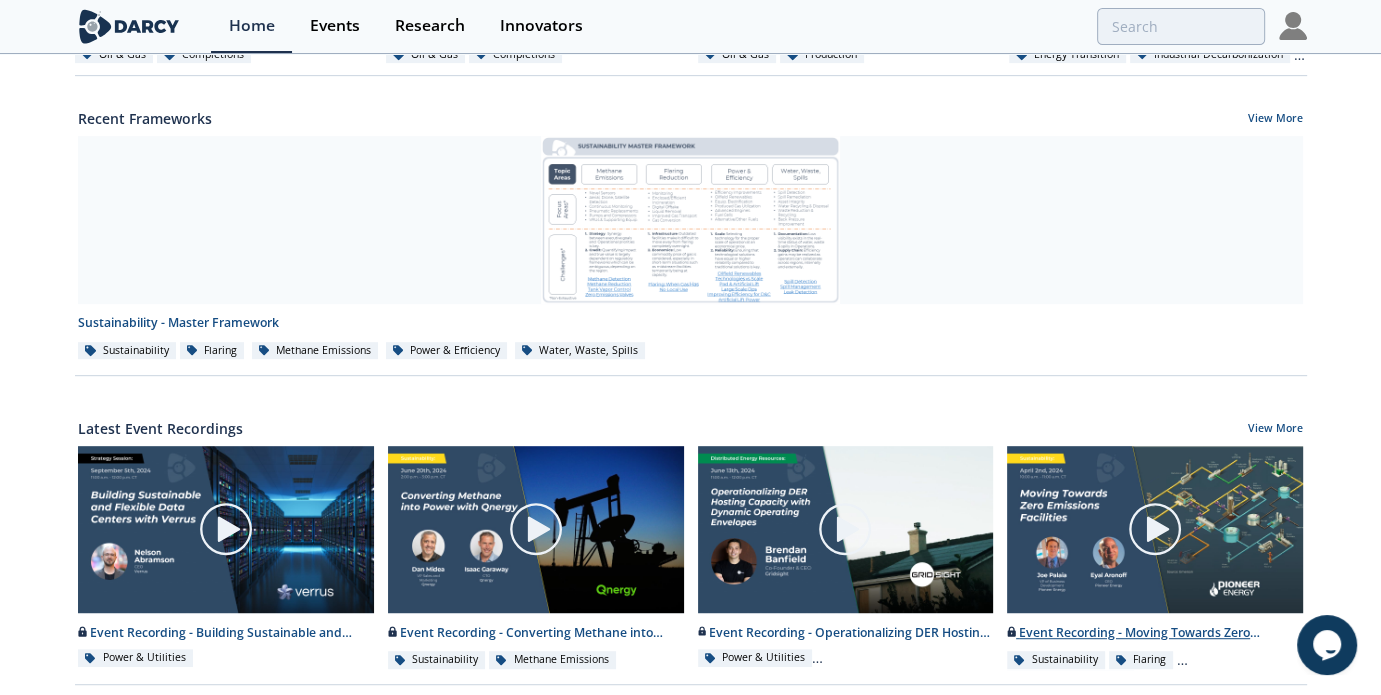 click at bounding box center (1155, 529) 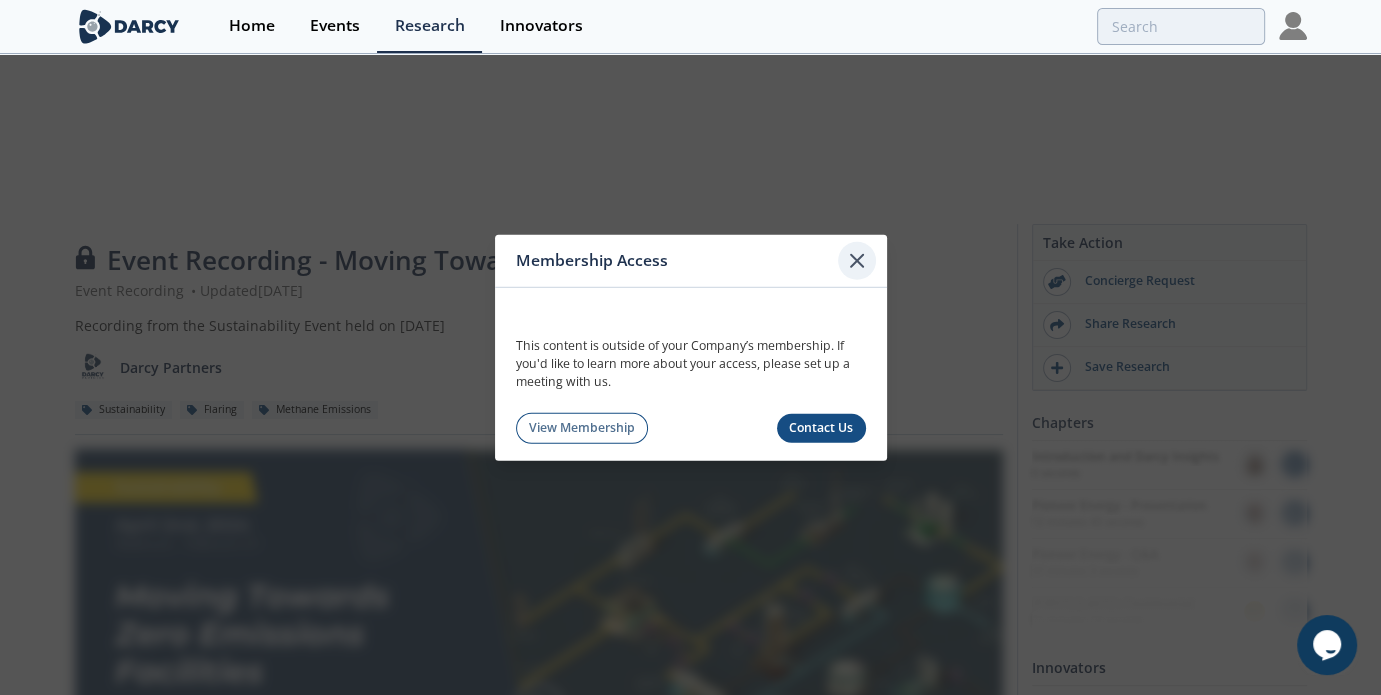 click 